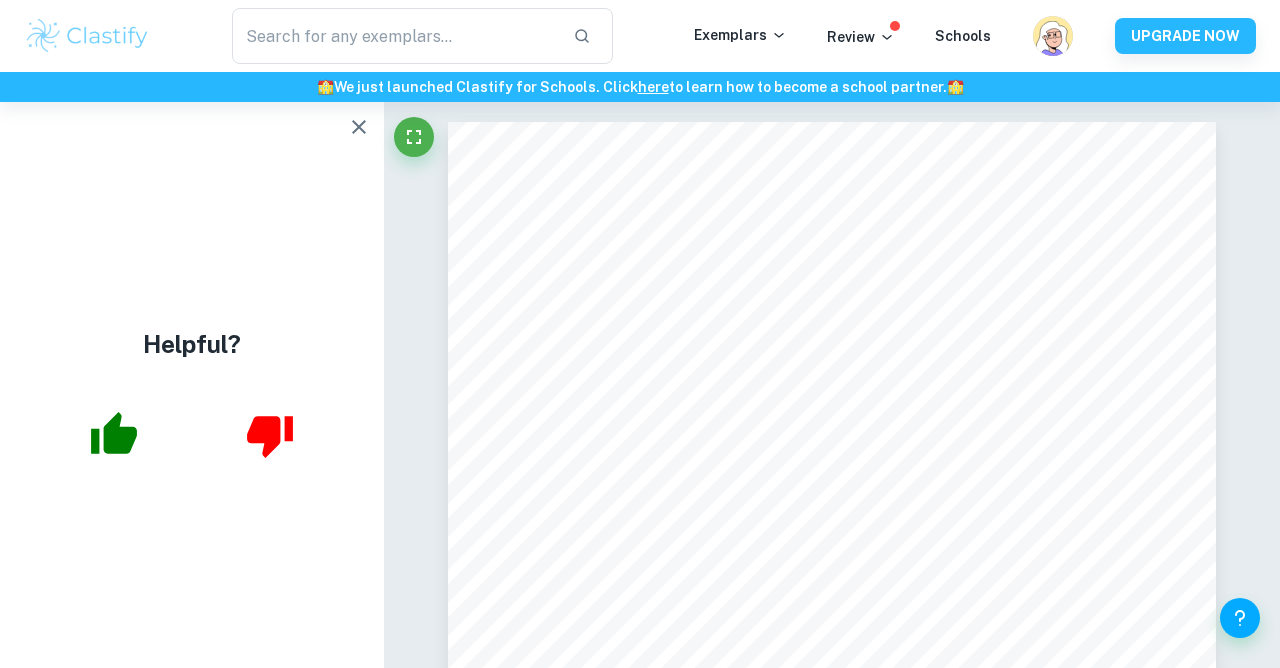 scroll, scrollTop: 219, scrollLeft: 0, axis: vertical 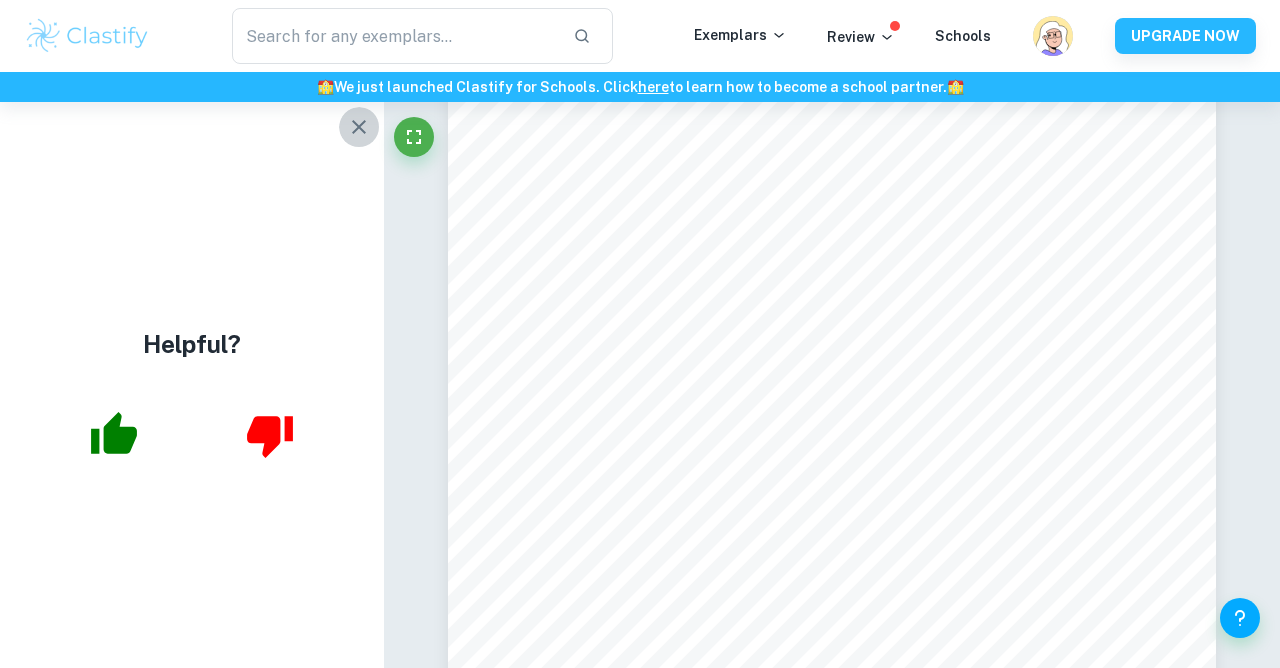 click 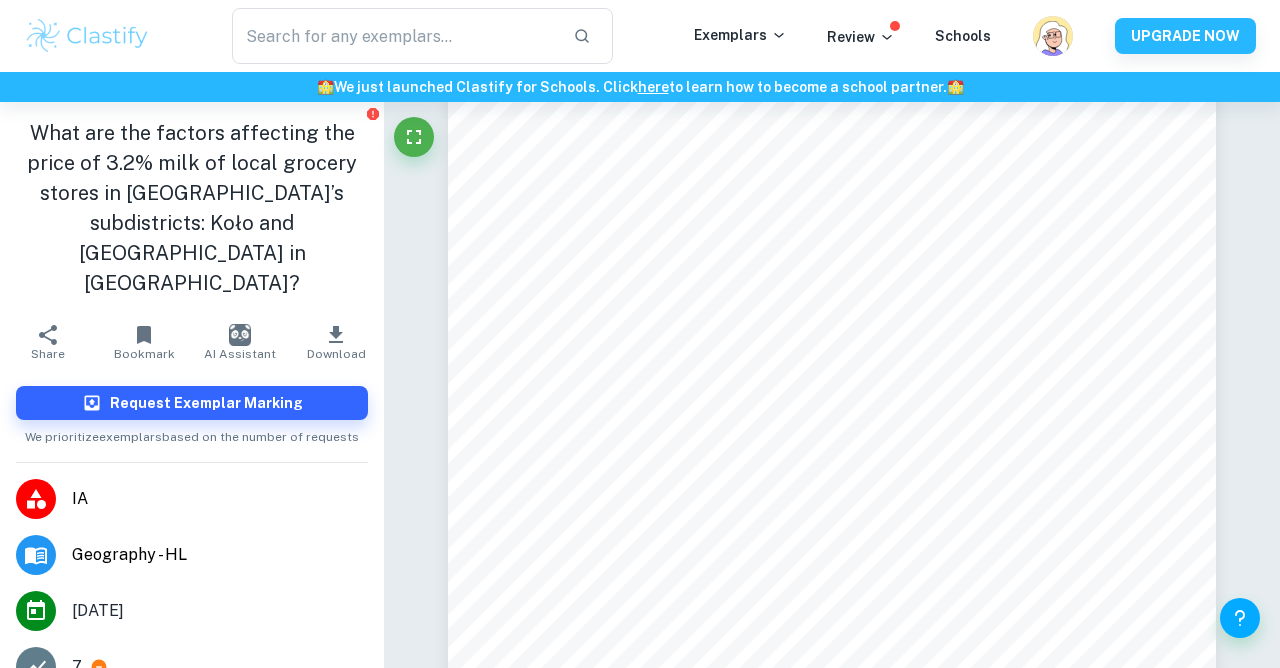 click at bounding box center (87, 36) 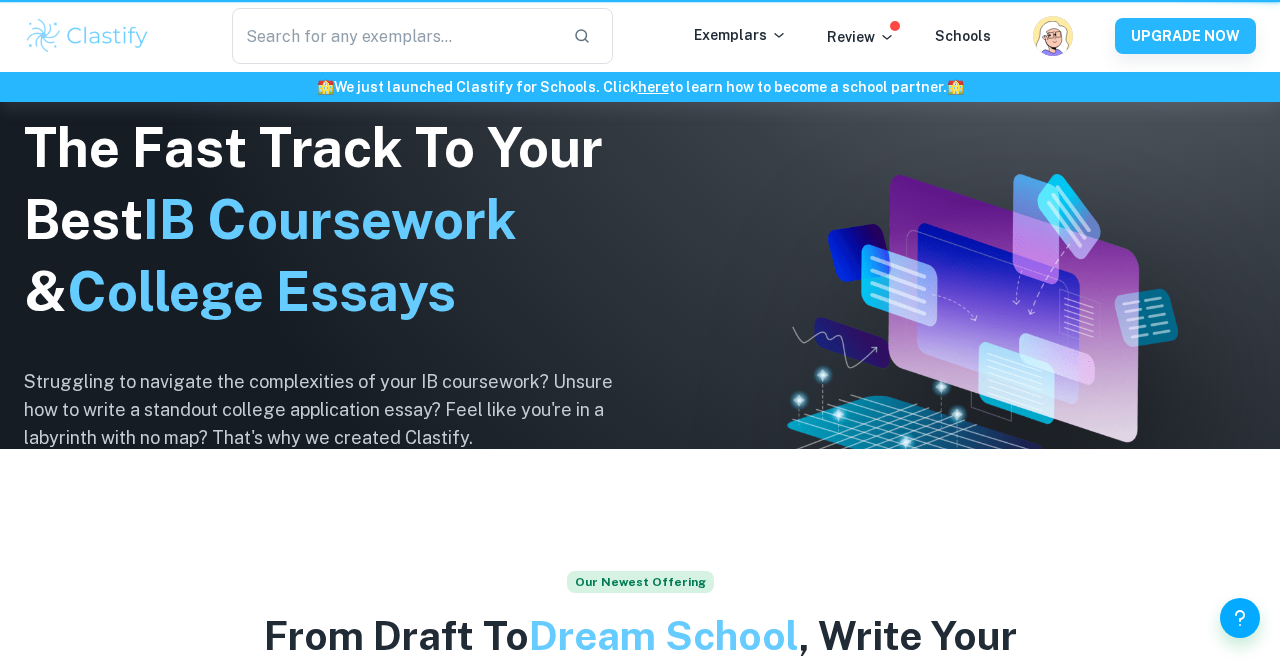 scroll, scrollTop: 0, scrollLeft: 0, axis: both 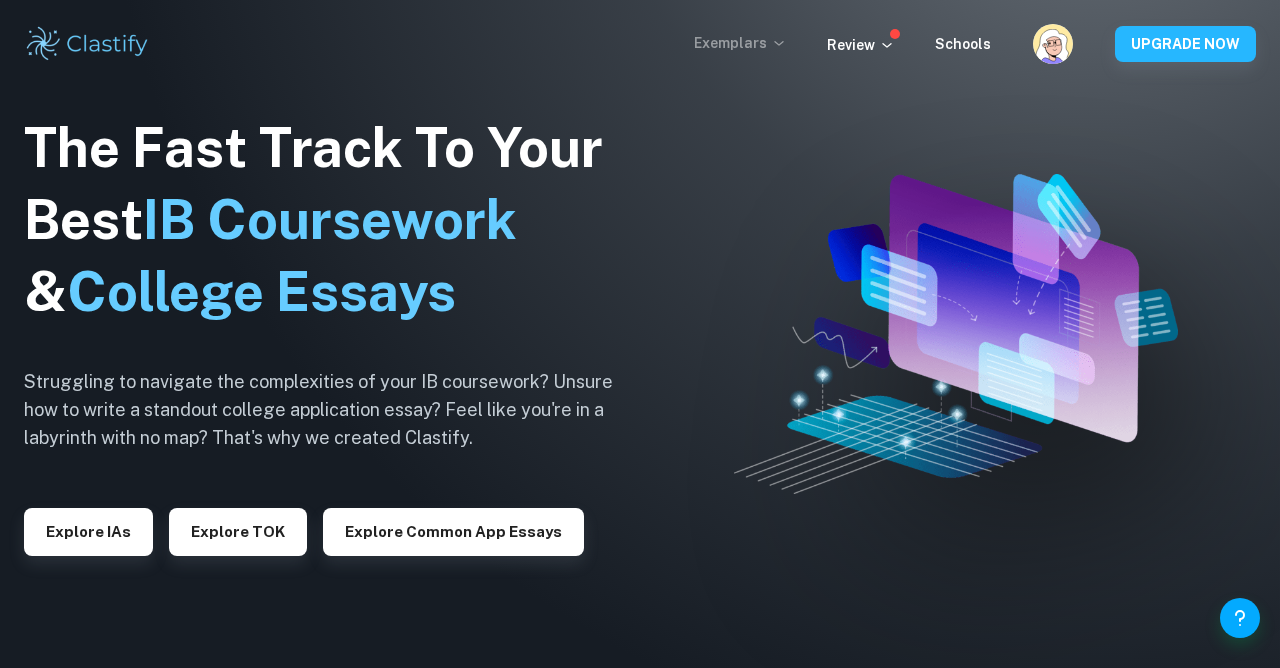 click 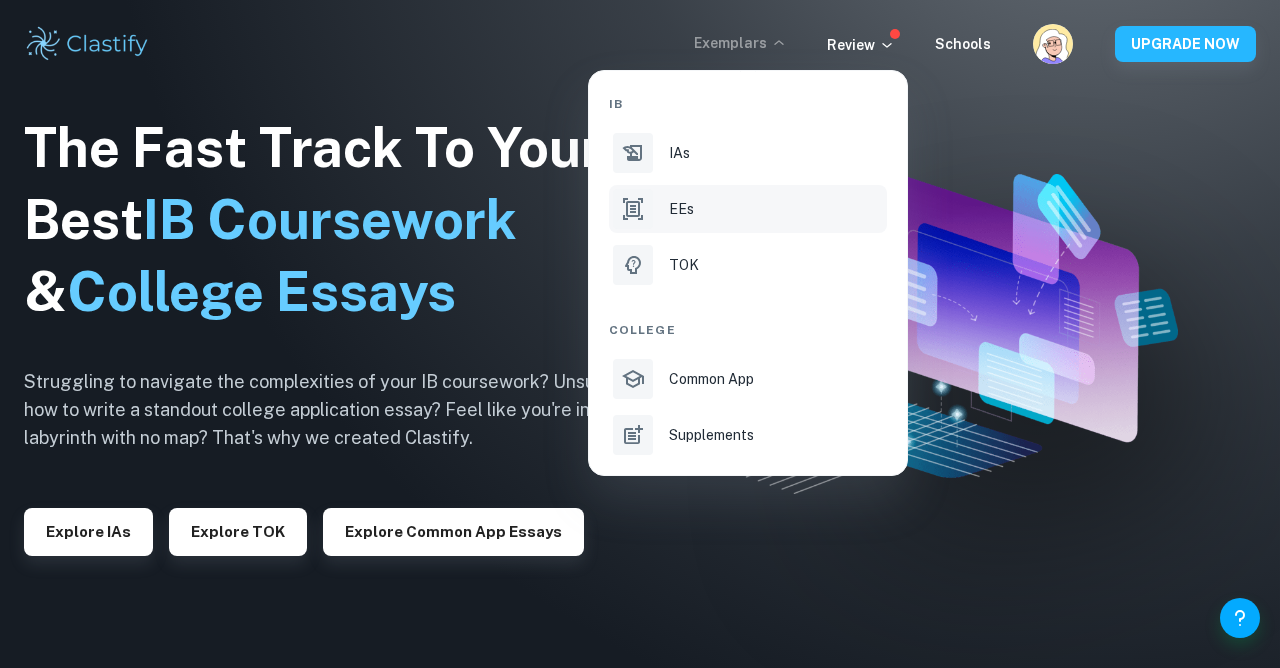 click on "EEs" at bounding box center (681, 209) 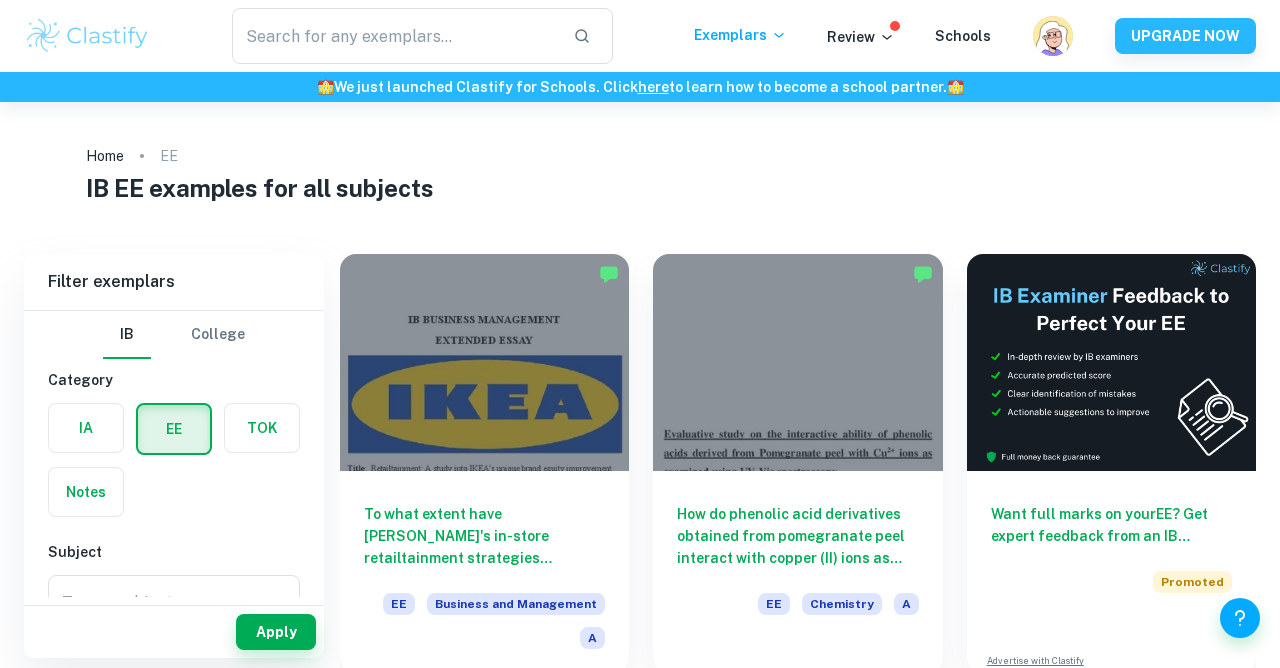 scroll, scrollTop: 0, scrollLeft: 0, axis: both 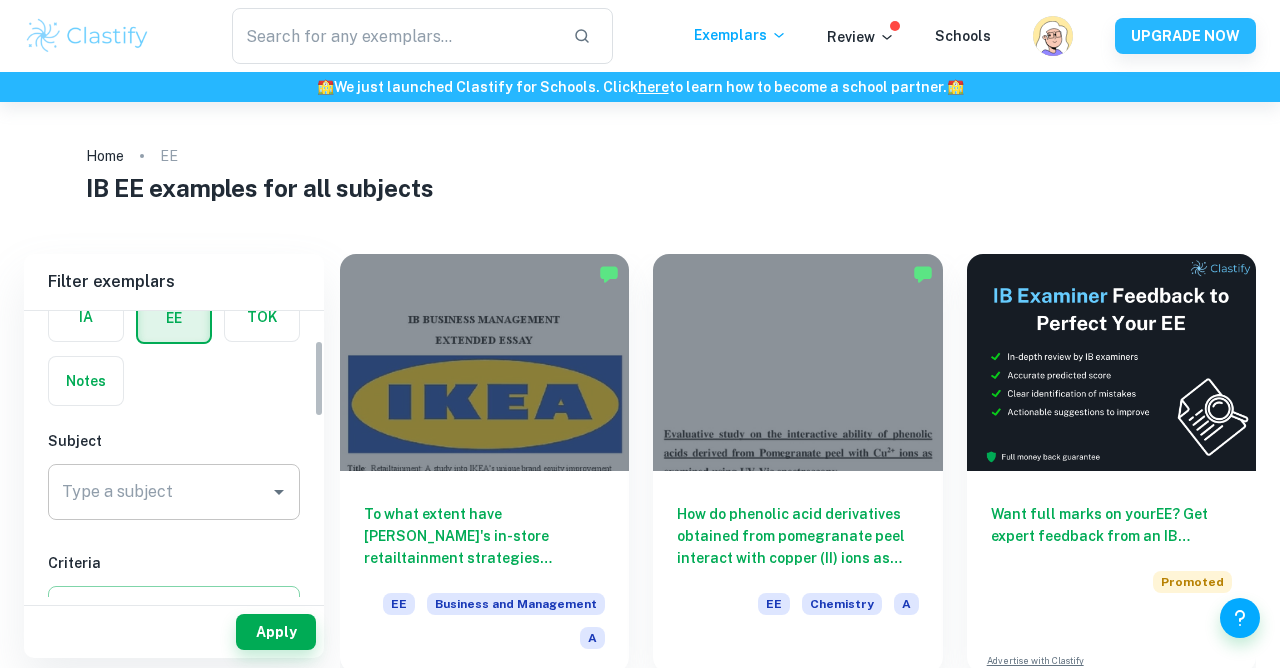 click on "Type a subject" at bounding box center (159, 492) 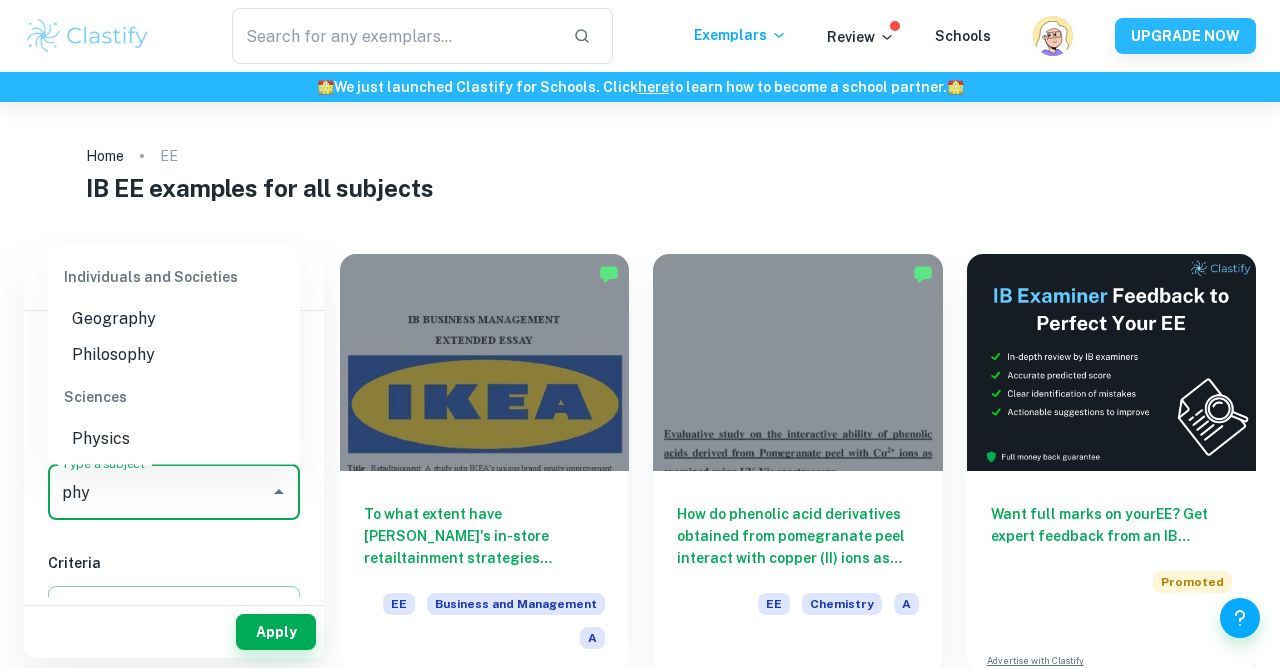 click on "Physics" at bounding box center [174, 439] 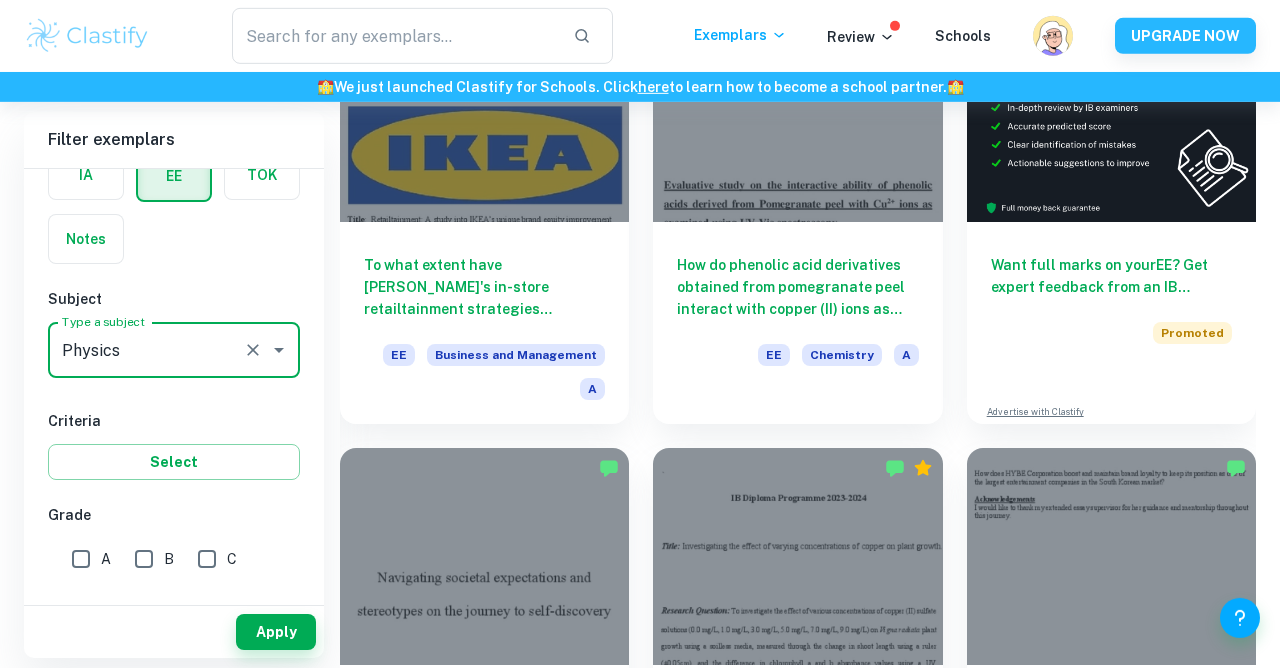 scroll, scrollTop: 252, scrollLeft: 0, axis: vertical 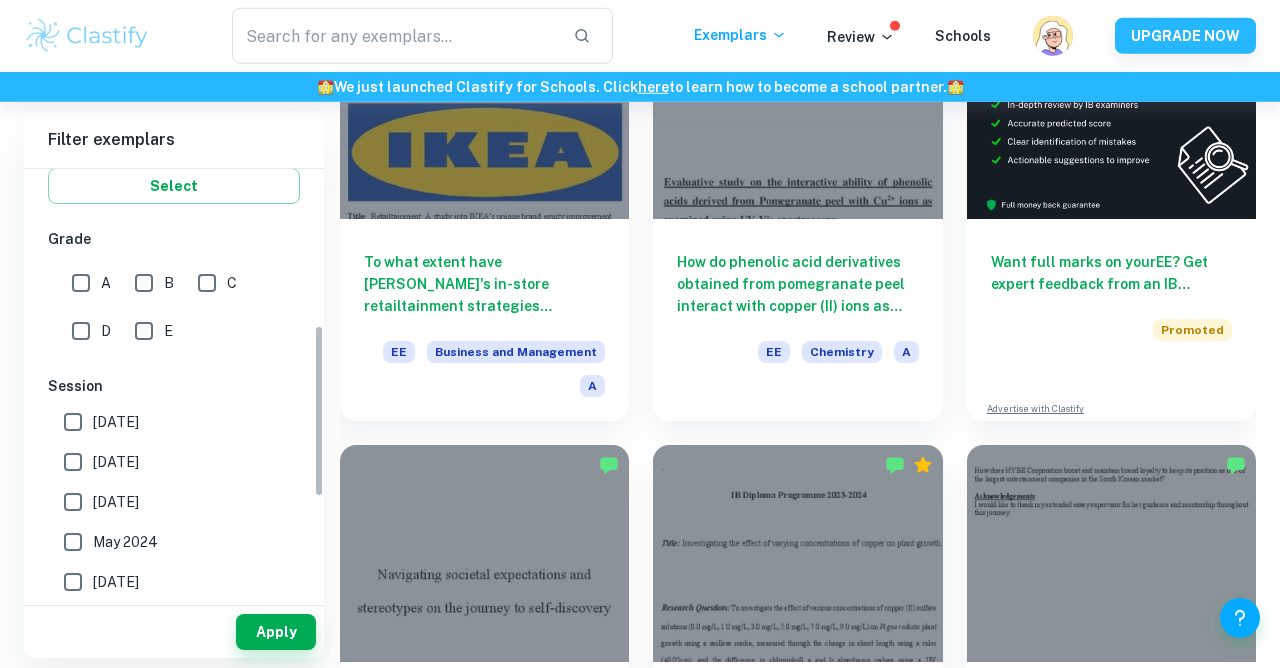 type on "Physics" 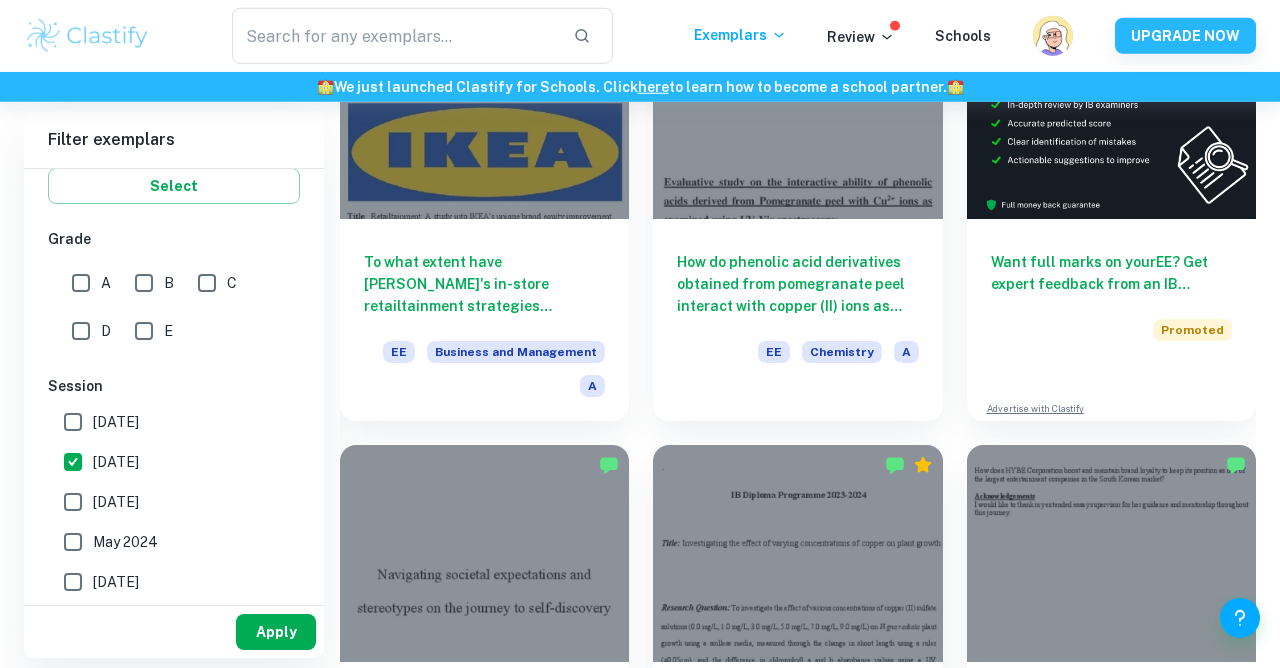 click on "Apply" at bounding box center [276, 632] 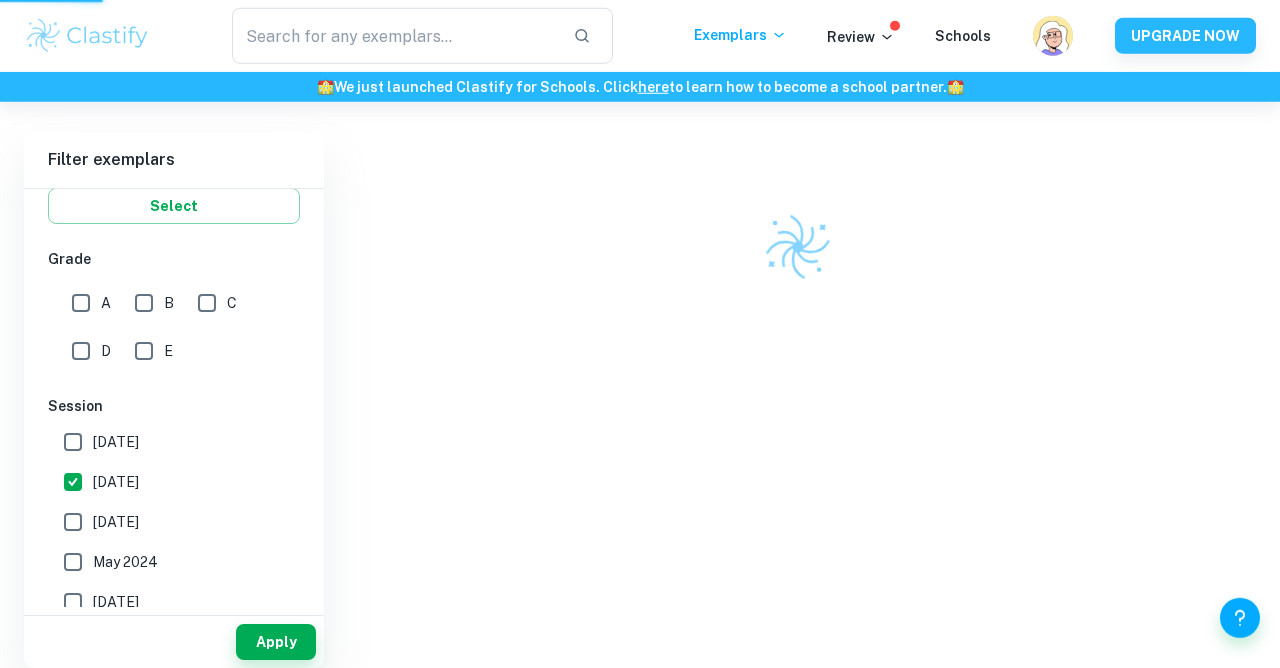 scroll, scrollTop: 102, scrollLeft: 0, axis: vertical 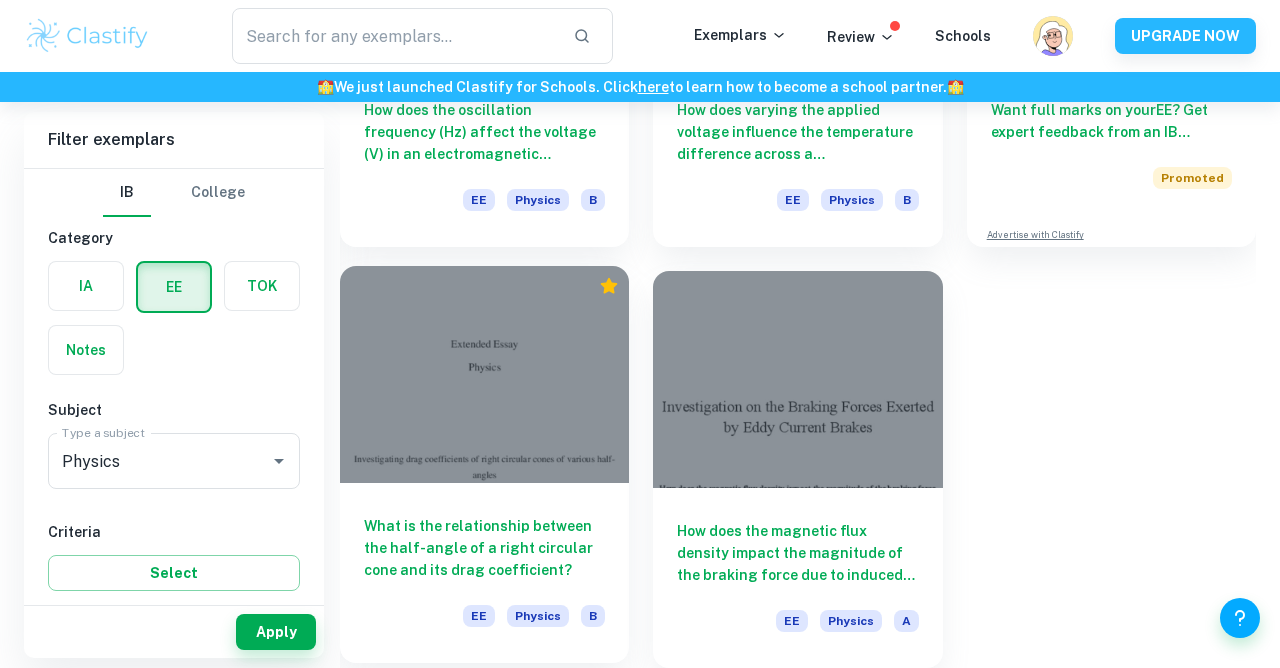click on "What is the relationship between the half-angle of a right circular cone and its drag coefficient? EE Physics B" at bounding box center [484, 573] 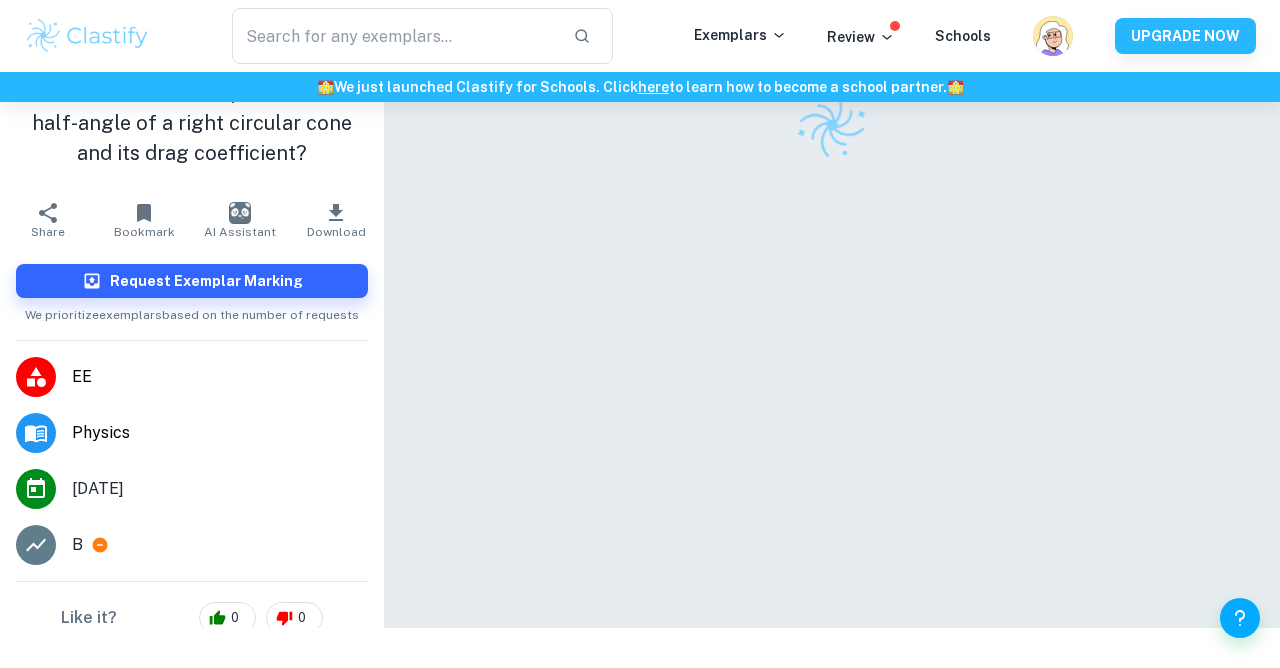 scroll, scrollTop: 0, scrollLeft: 0, axis: both 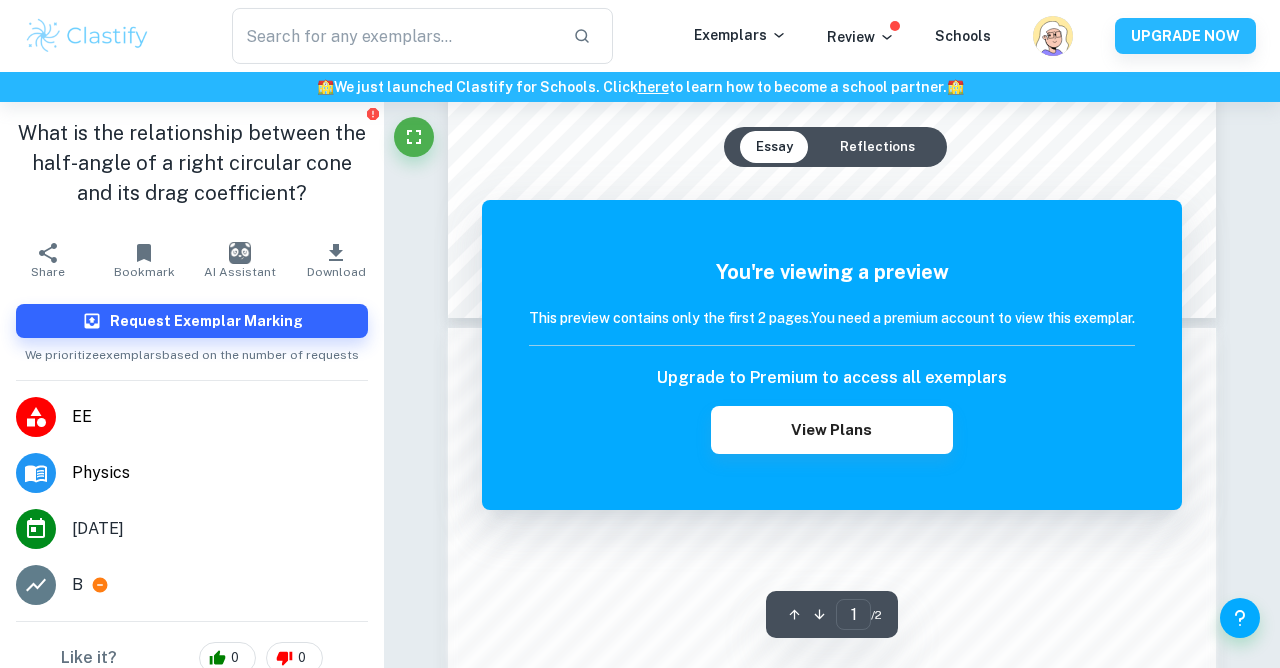 click on "Reflections" at bounding box center [877, 147] 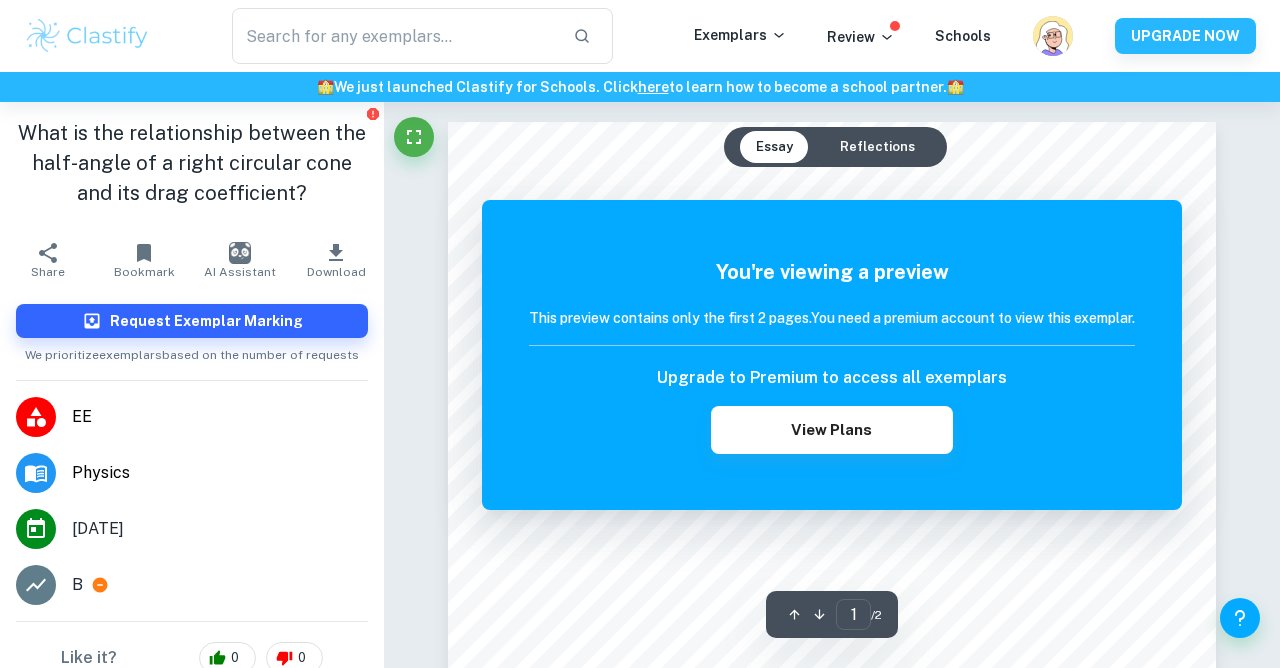 click on "Reflections" at bounding box center [877, 147] 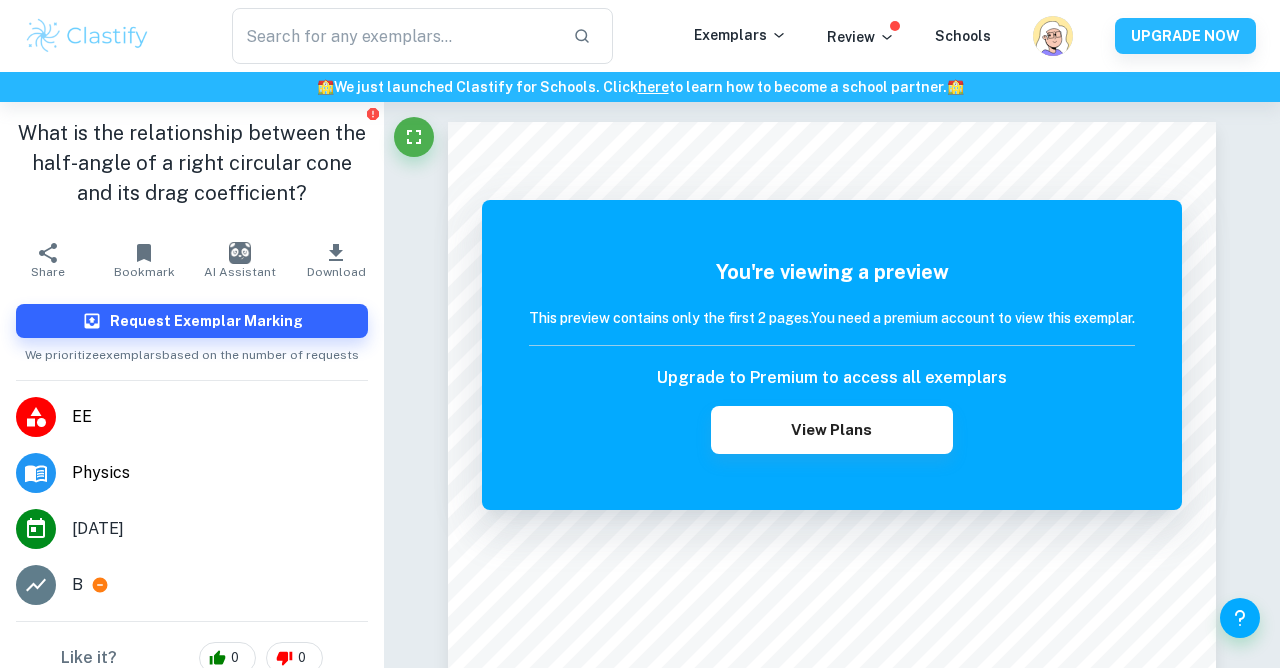 click on "​ Exemplars Review Schools UPGRADE NOW" at bounding box center [640, 36] 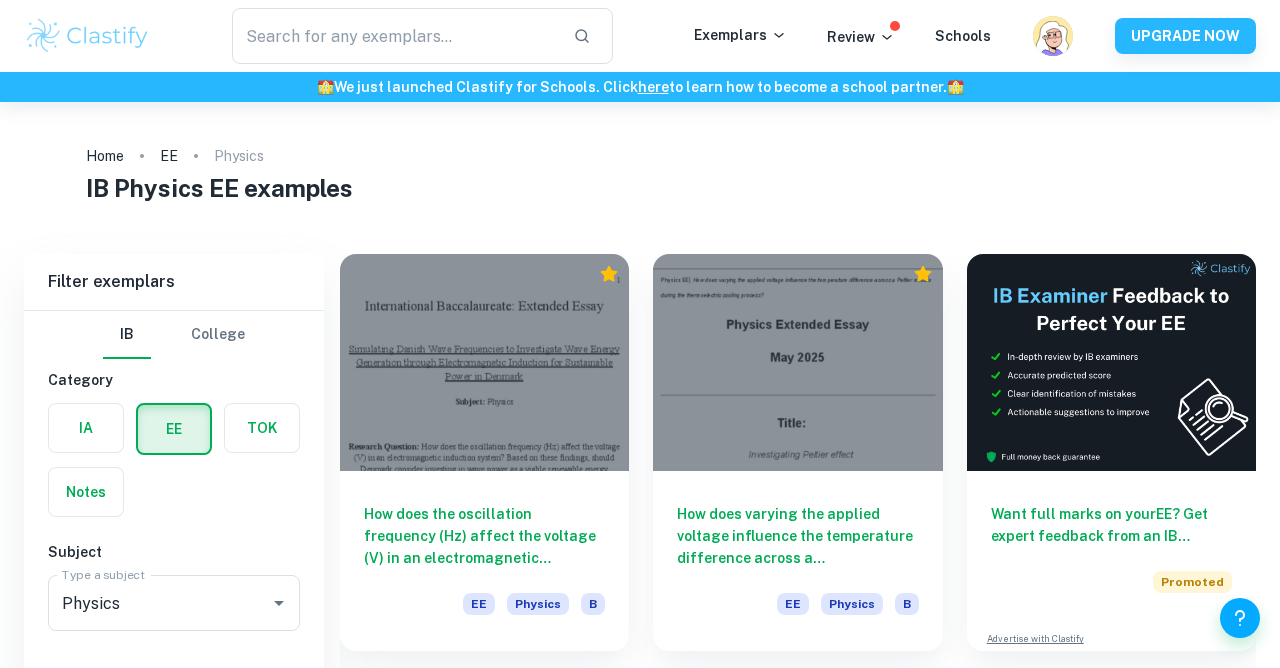 scroll, scrollTop: 404, scrollLeft: 0, axis: vertical 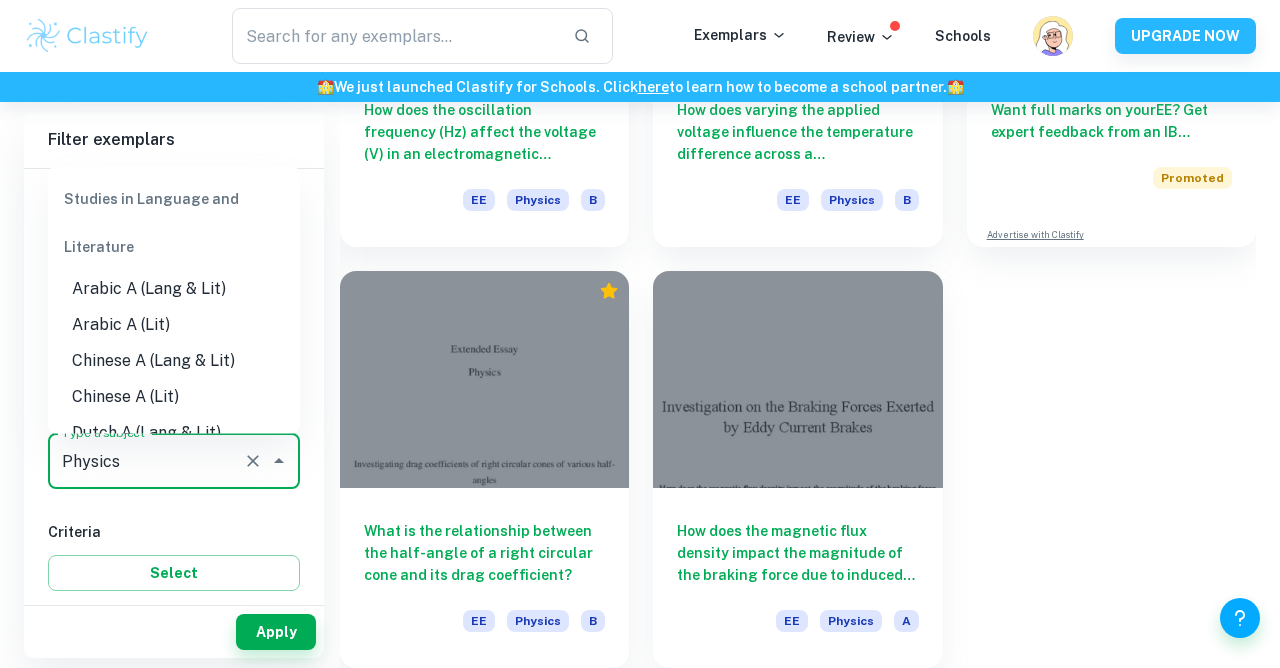 click on "Physics" at bounding box center [146, 461] 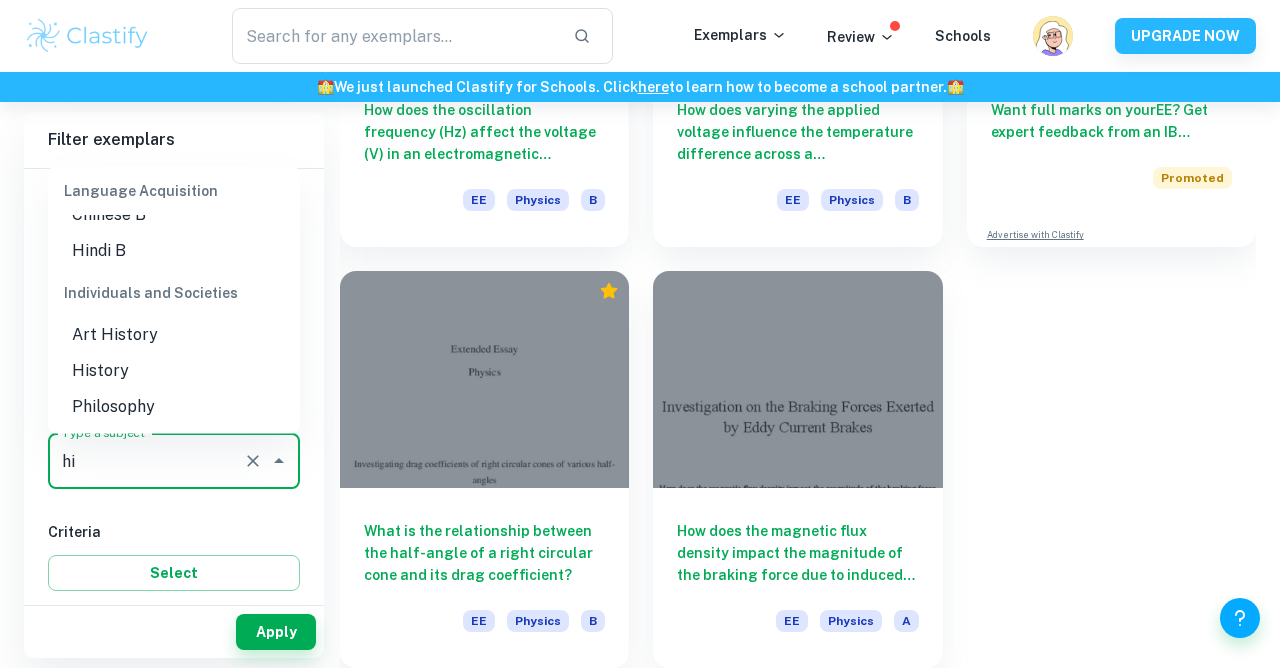 scroll, scrollTop: 0, scrollLeft: 0, axis: both 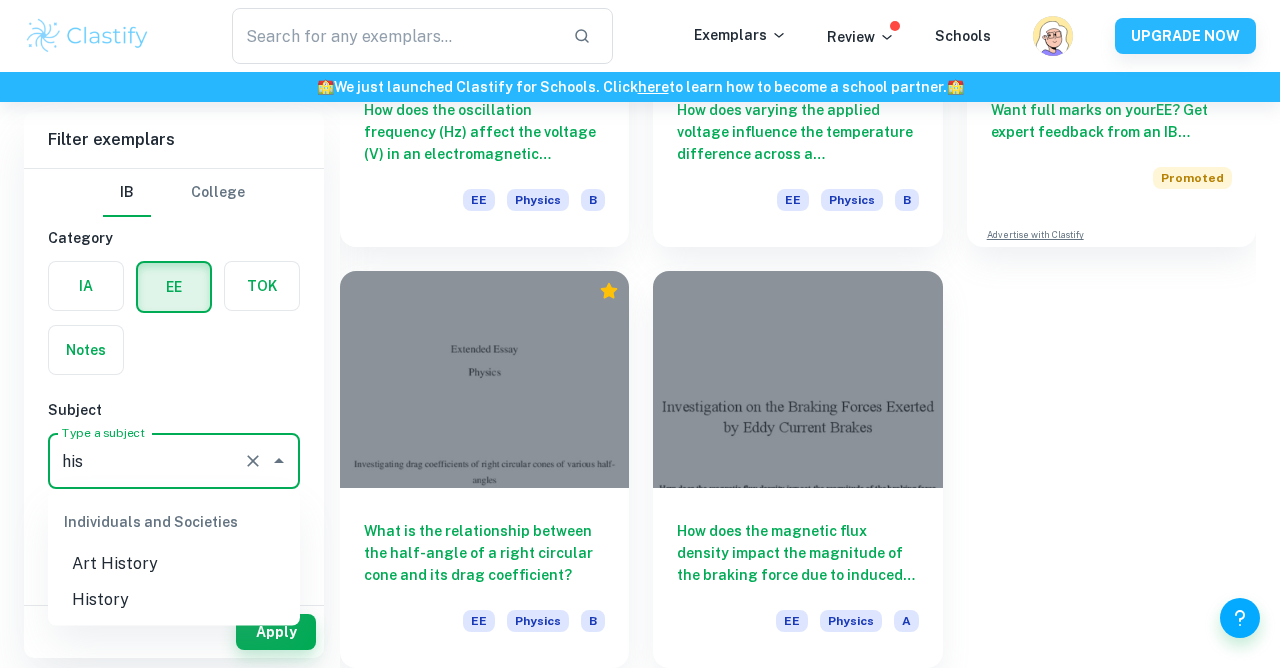 click on "History" at bounding box center (174, 600) 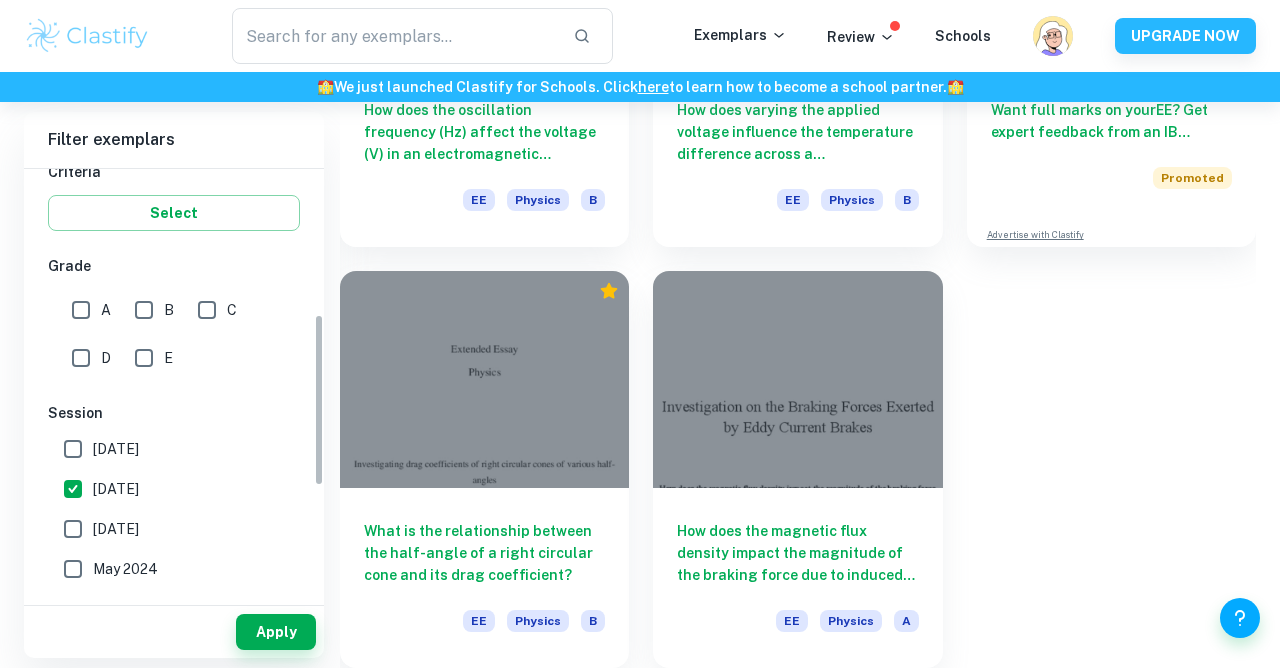 scroll, scrollTop: 362, scrollLeft: 0, axis: vertical 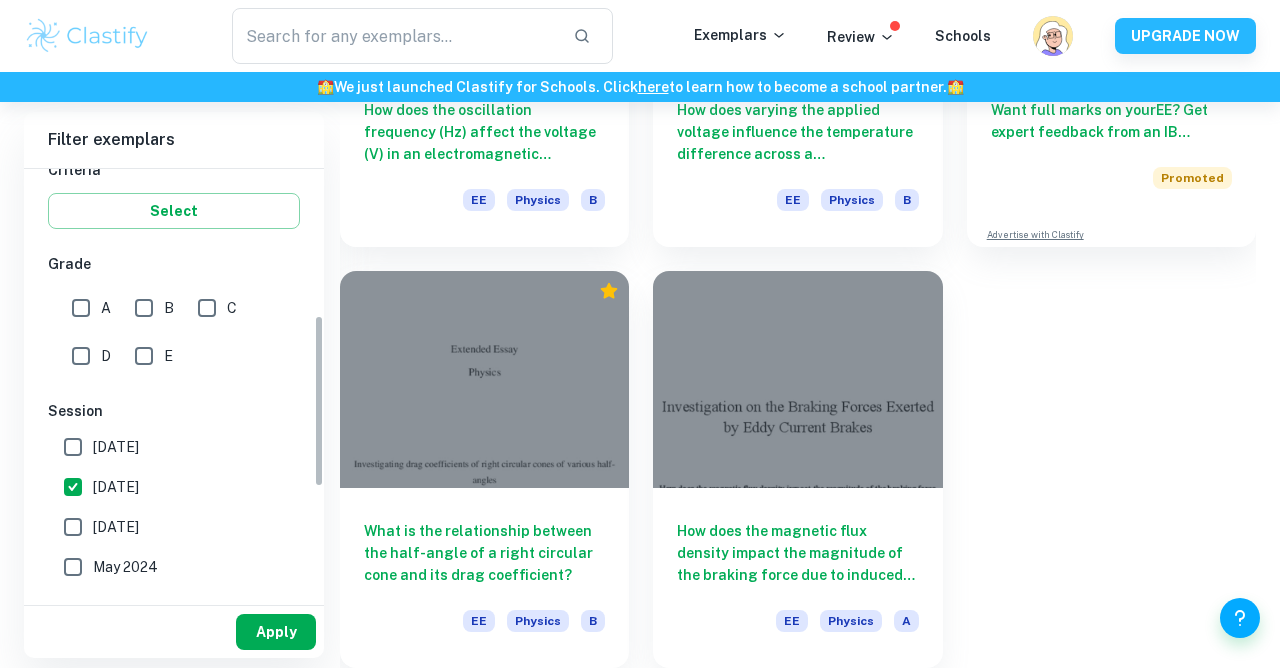type on "History" 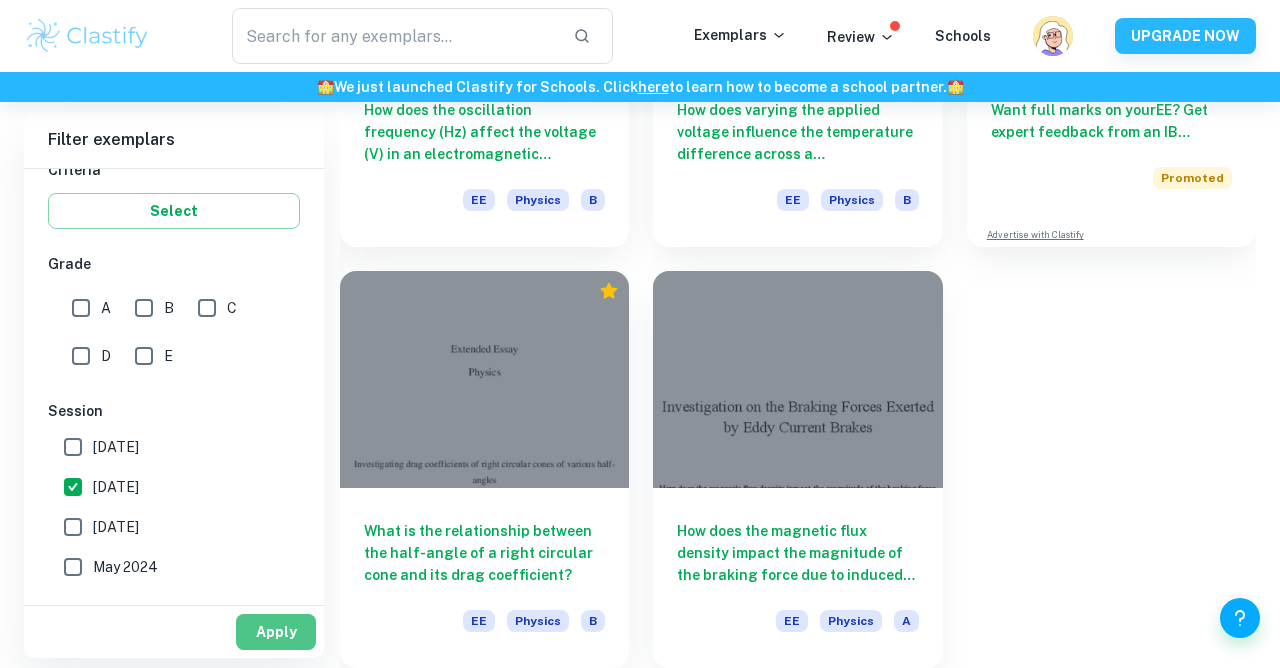 click on "Apply" at bounding box center (276, 632) 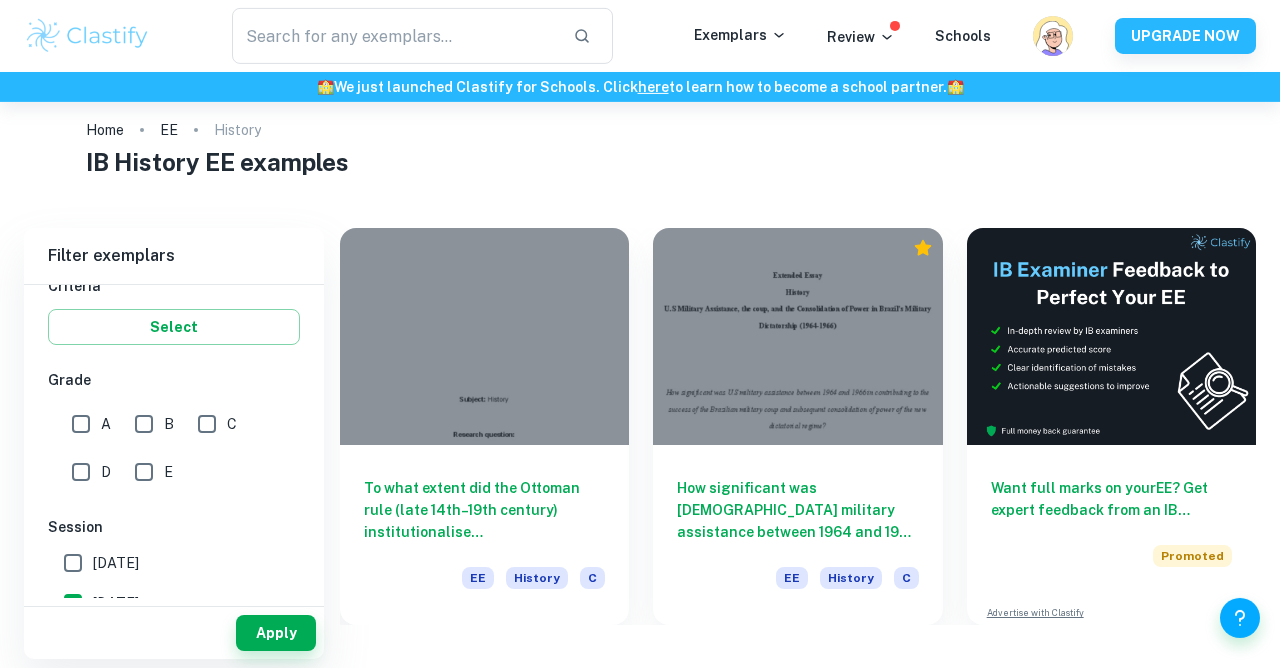 scroll, scrollTop: 102, scrollLeft: 0, axis: vertical 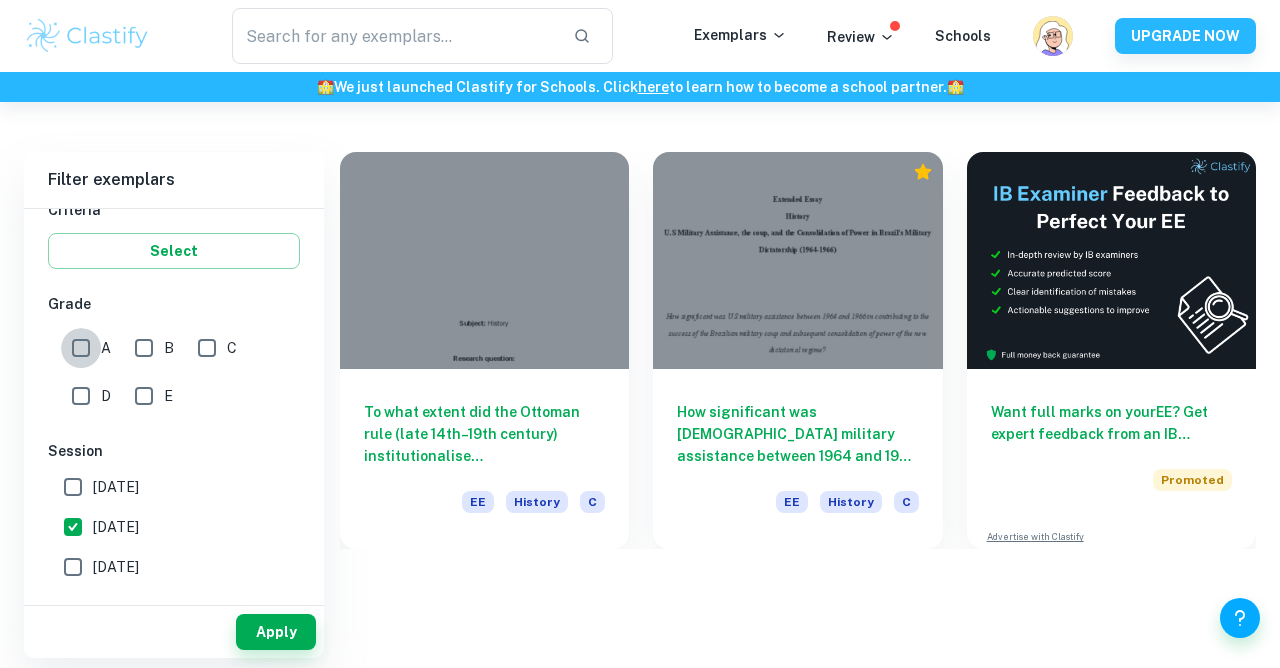 click on "A" at bounding box center [81, 348] 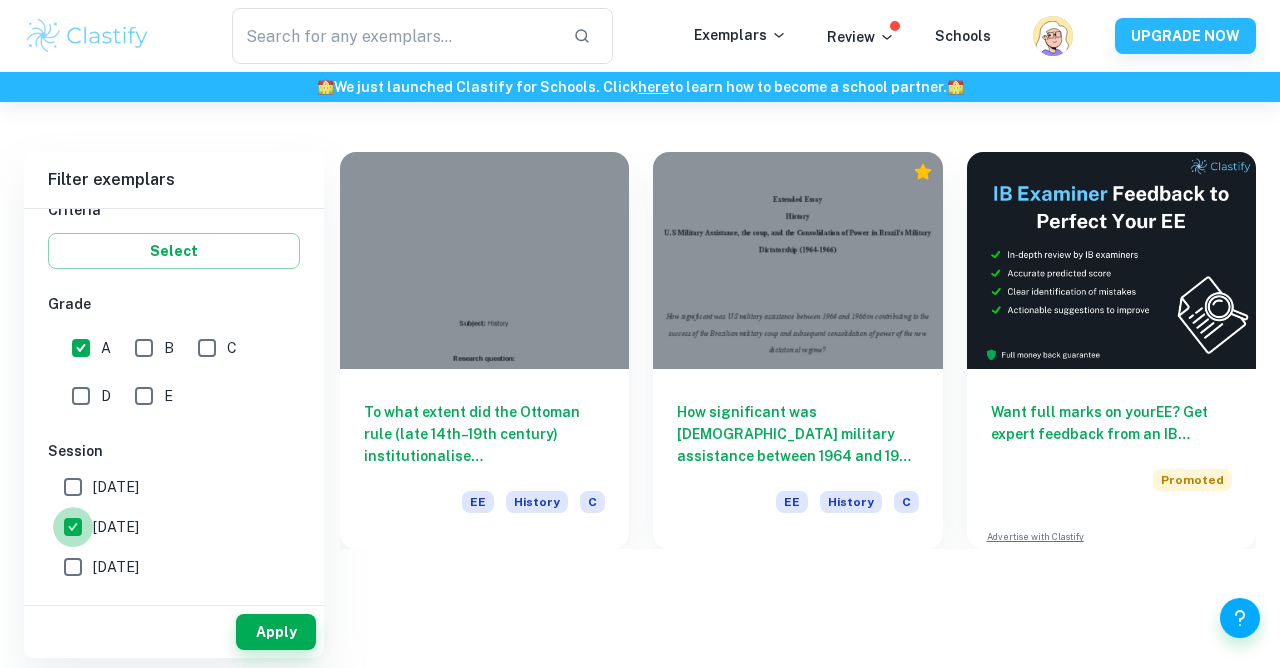 click on "[DATE]" at bounding box center (73, 527) 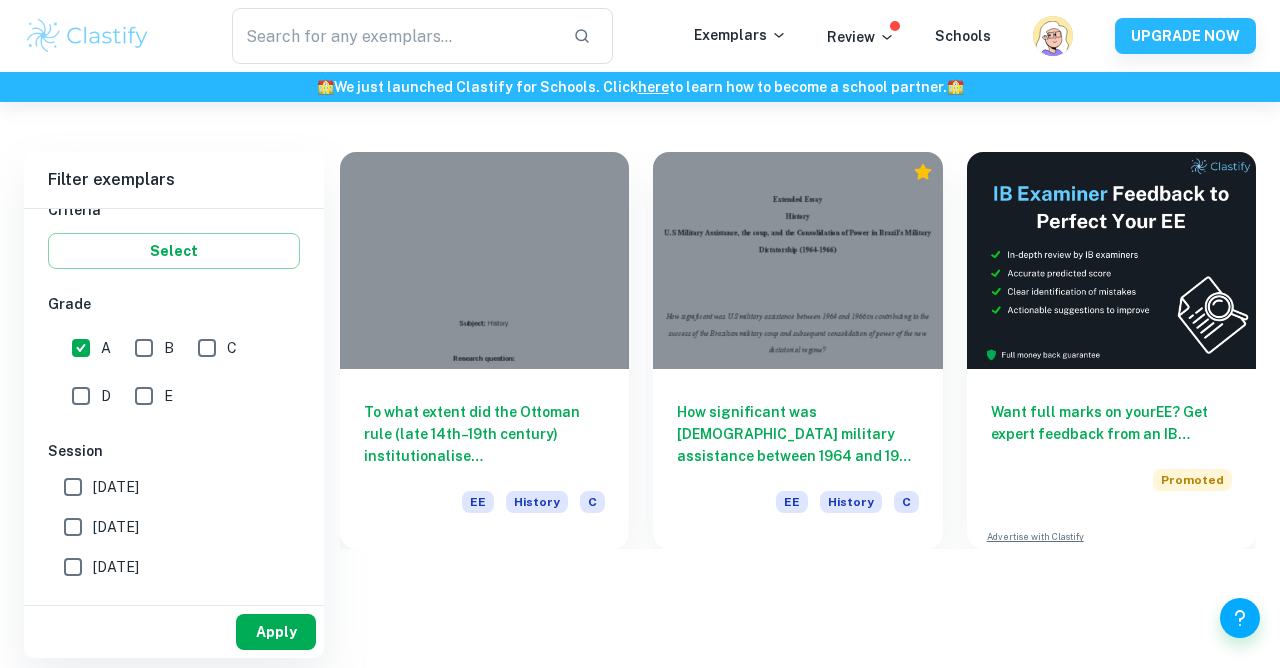 click on "Apply" at bounding box center (276, 632) 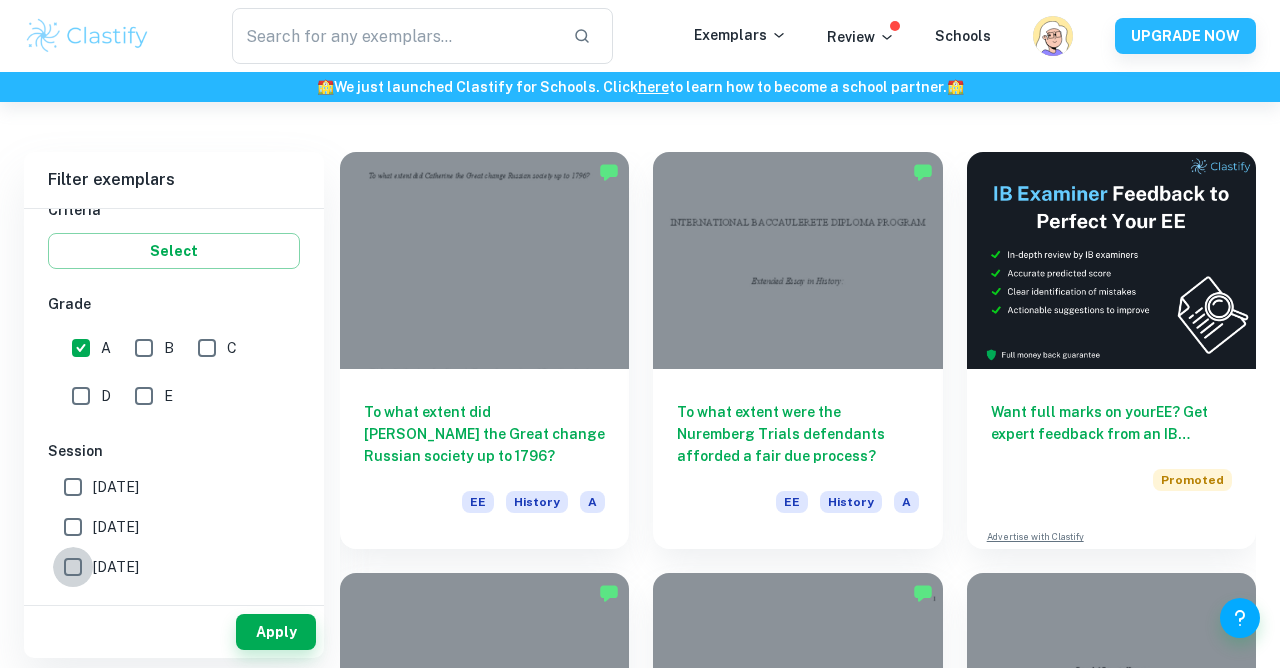 click on "[DATE]" at bounding box center (73, 567) 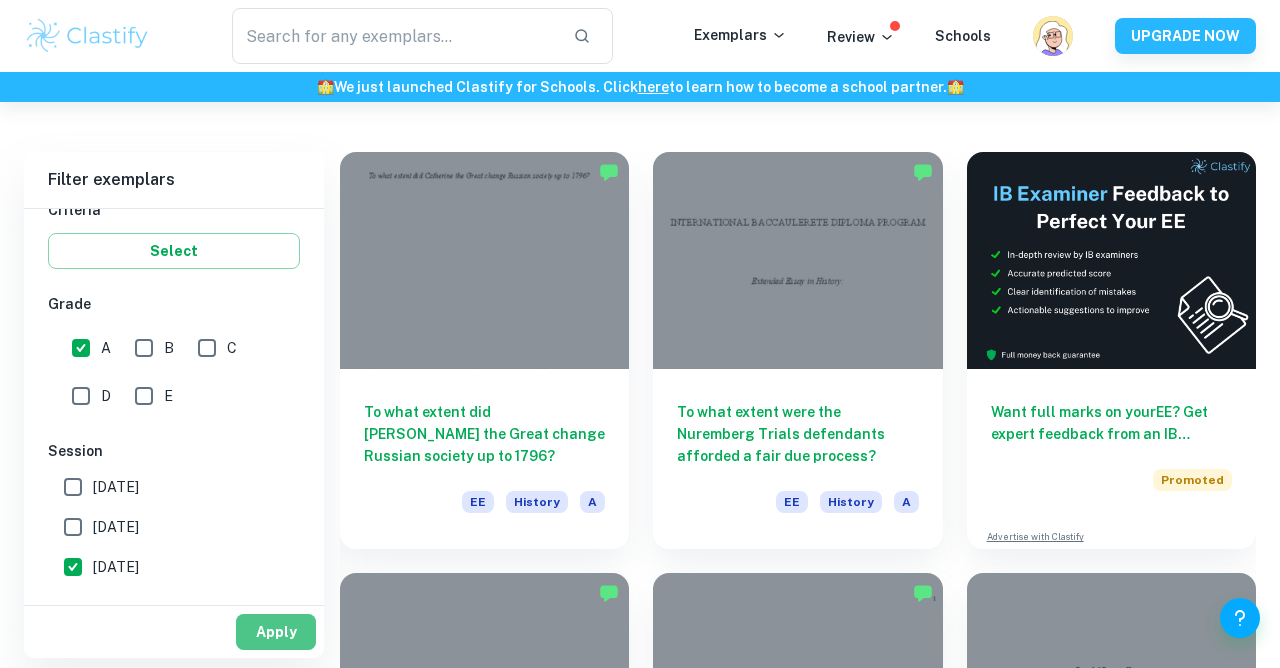 click on "Apply" at bounding box center [276, 632] 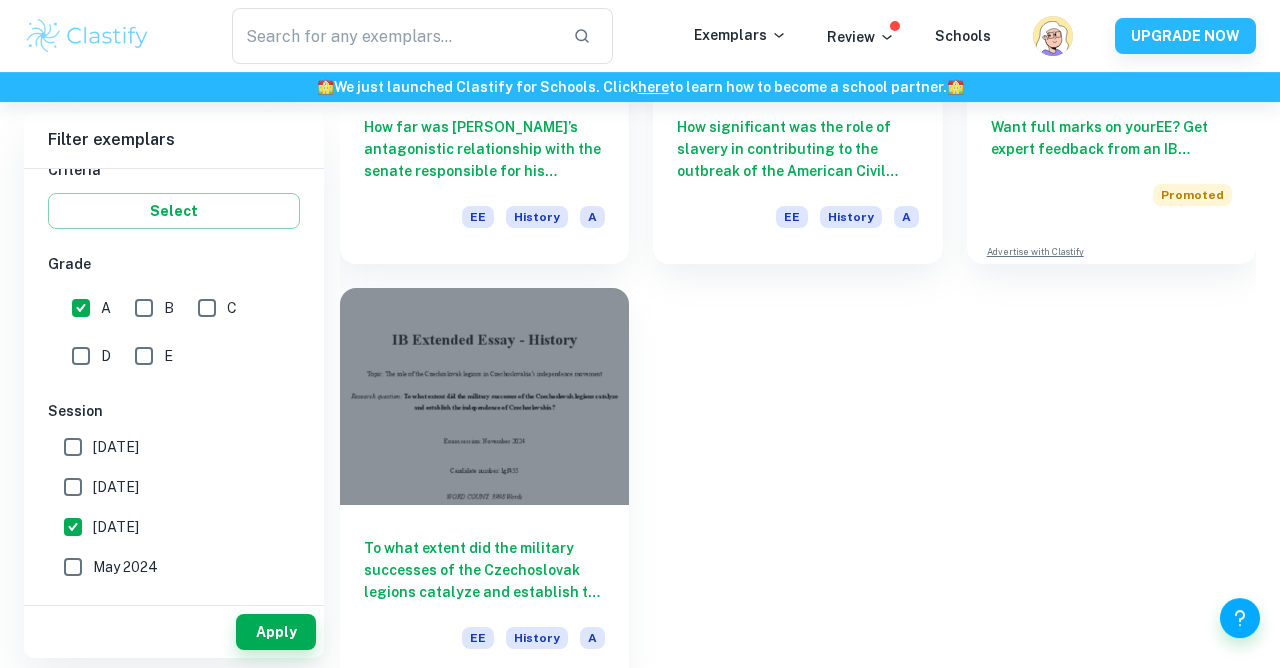 scroll, scrollTop: 383, scrollLeft: 0, axis: vertical 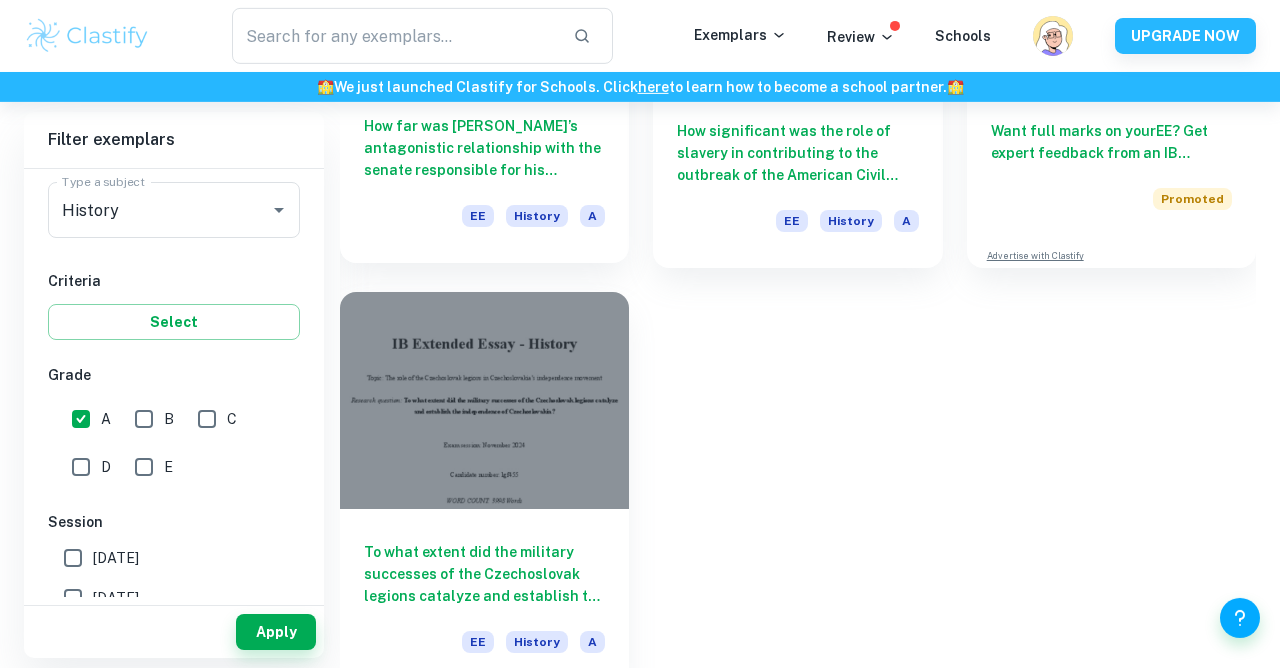click on "How far was [PERSON_NAME]’s antagonistic relationship with the senate responsible for his assassination (37-41 AD)?" at bounding box center [484, 148] 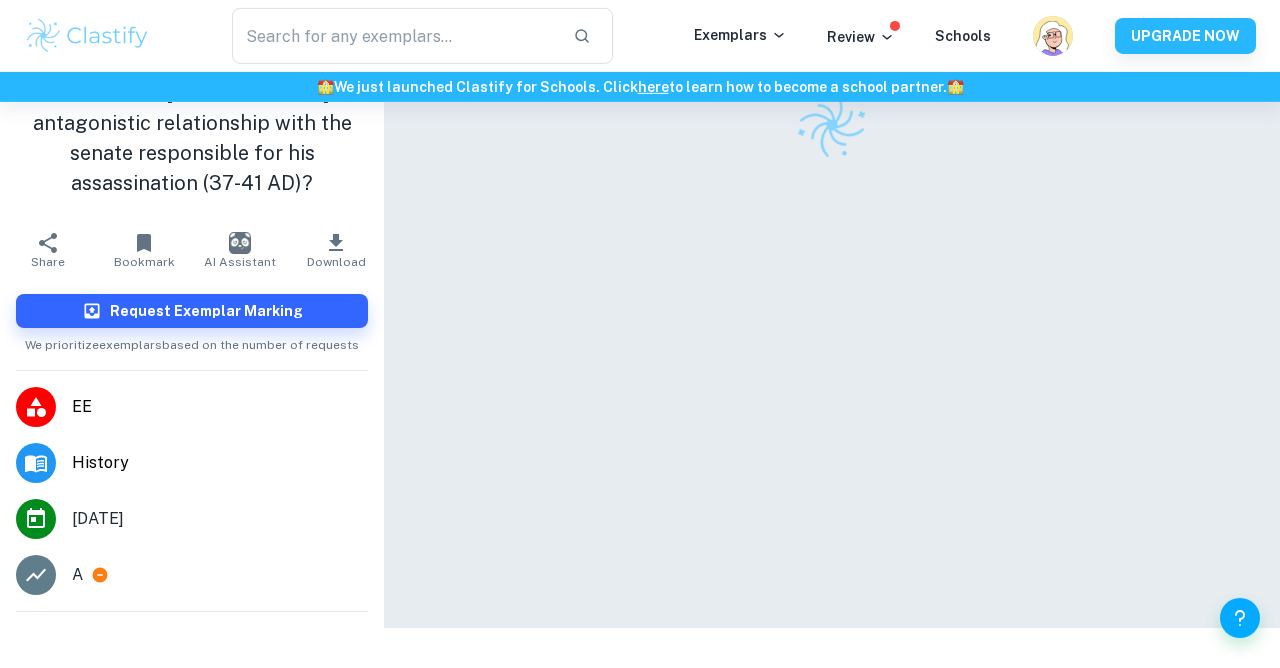 scroll, scrollTop: 0, scrollLeft: 0, axis: both 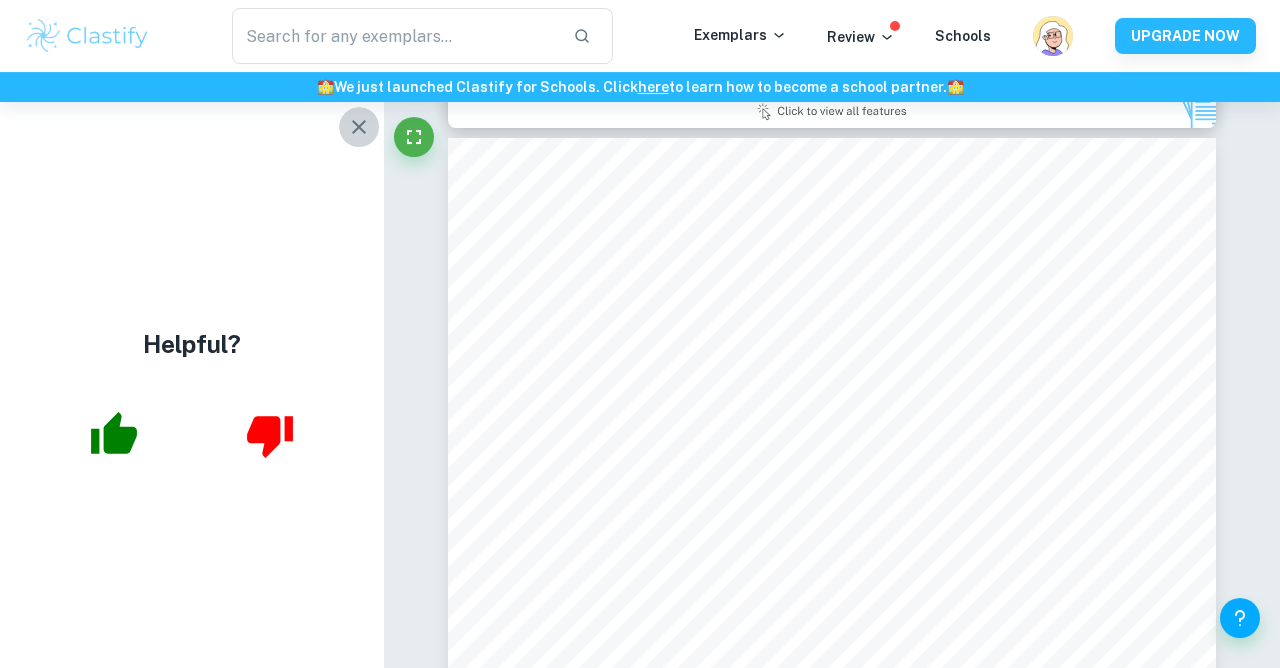 click 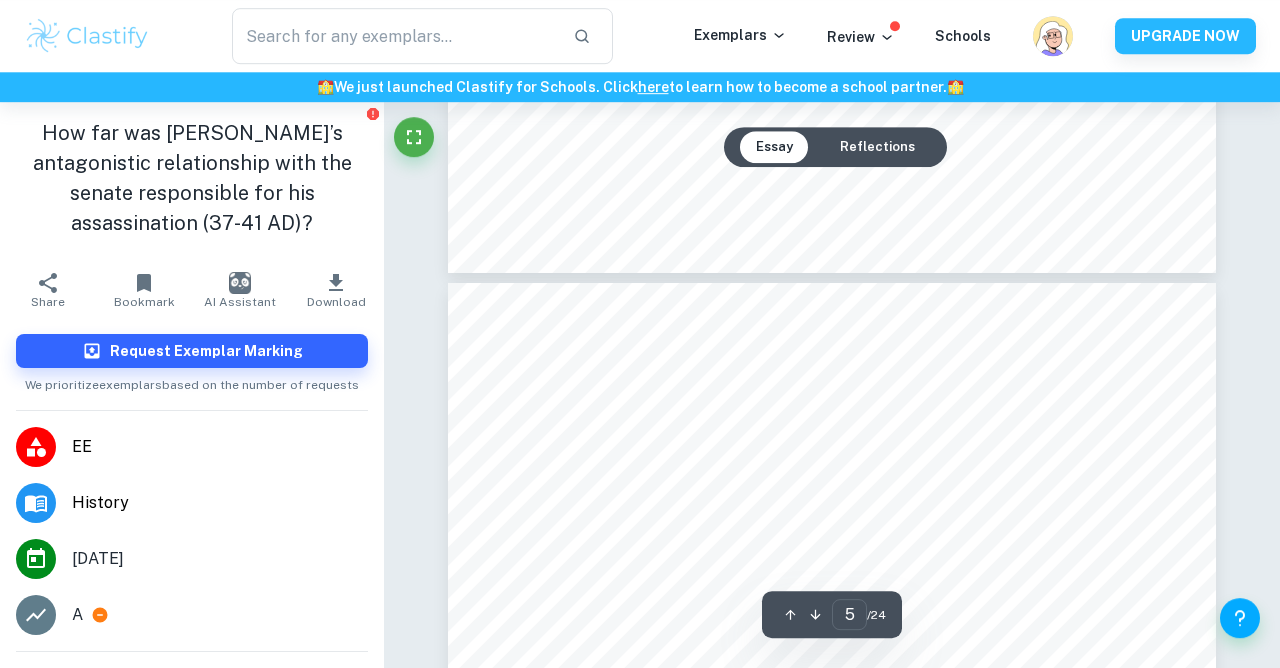 scroll, scrollTop: 4465, scrollLeft: 0, axis: vertical 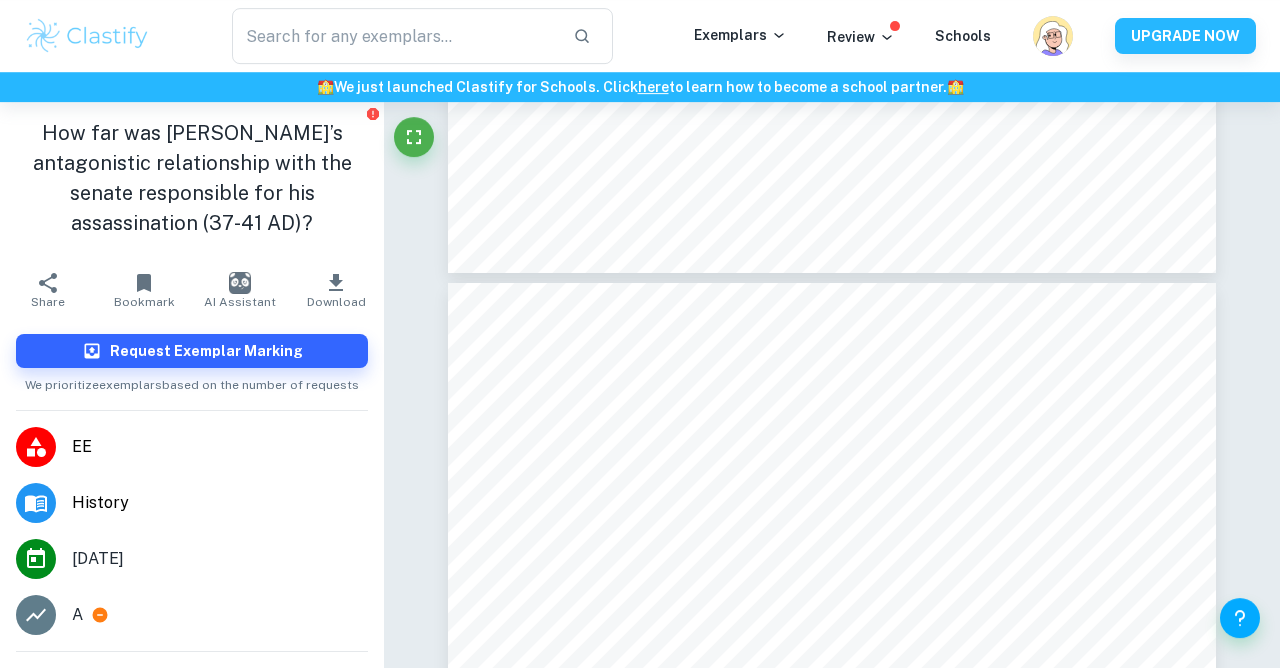 type on "4" 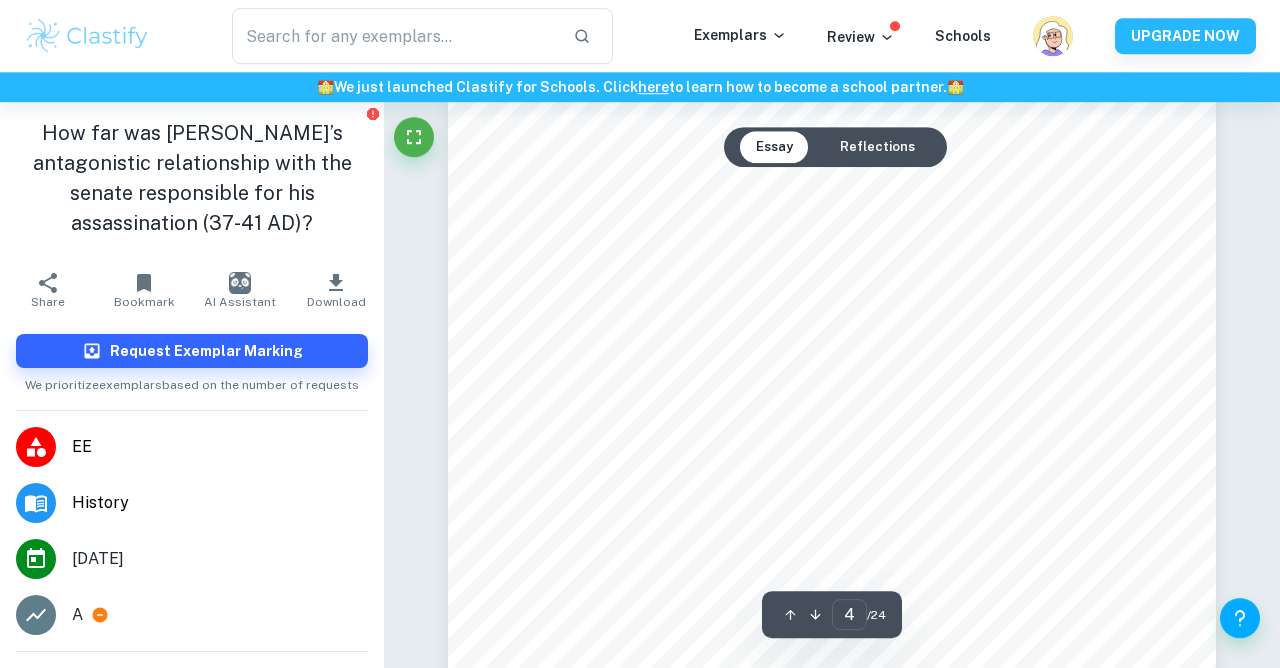 scroll, scrollTop: 3662, scrollLeft: 0, axis: vertical 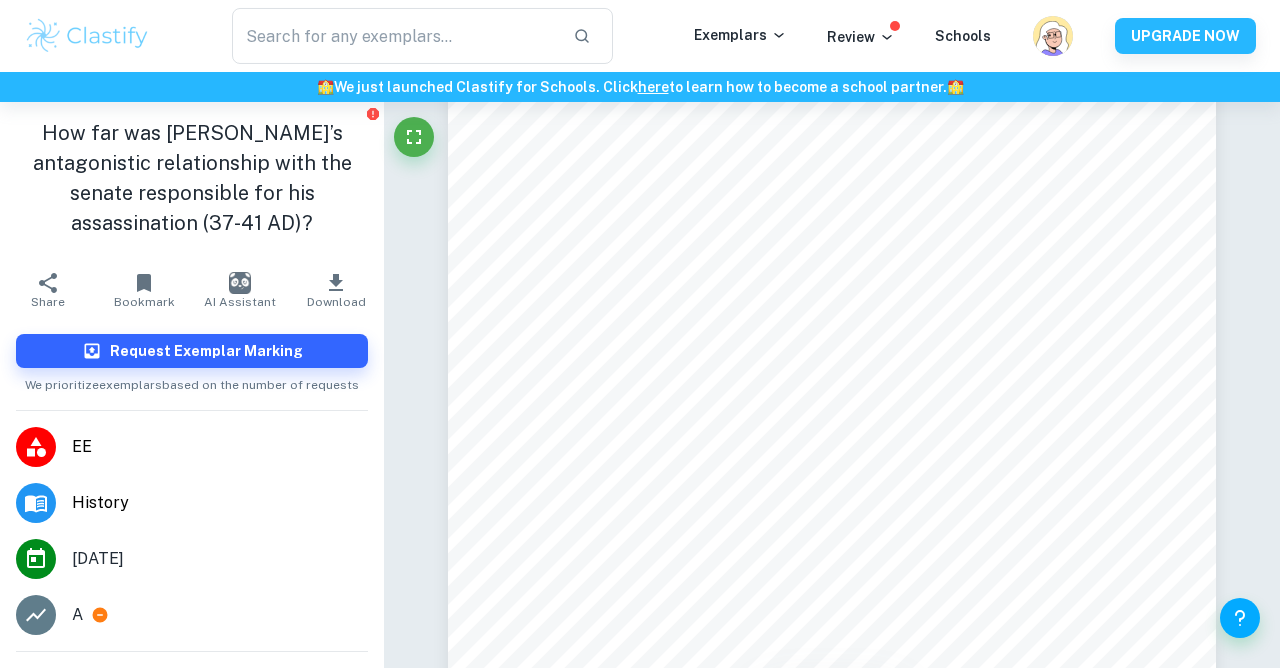 click at bounding box center (87, 36) 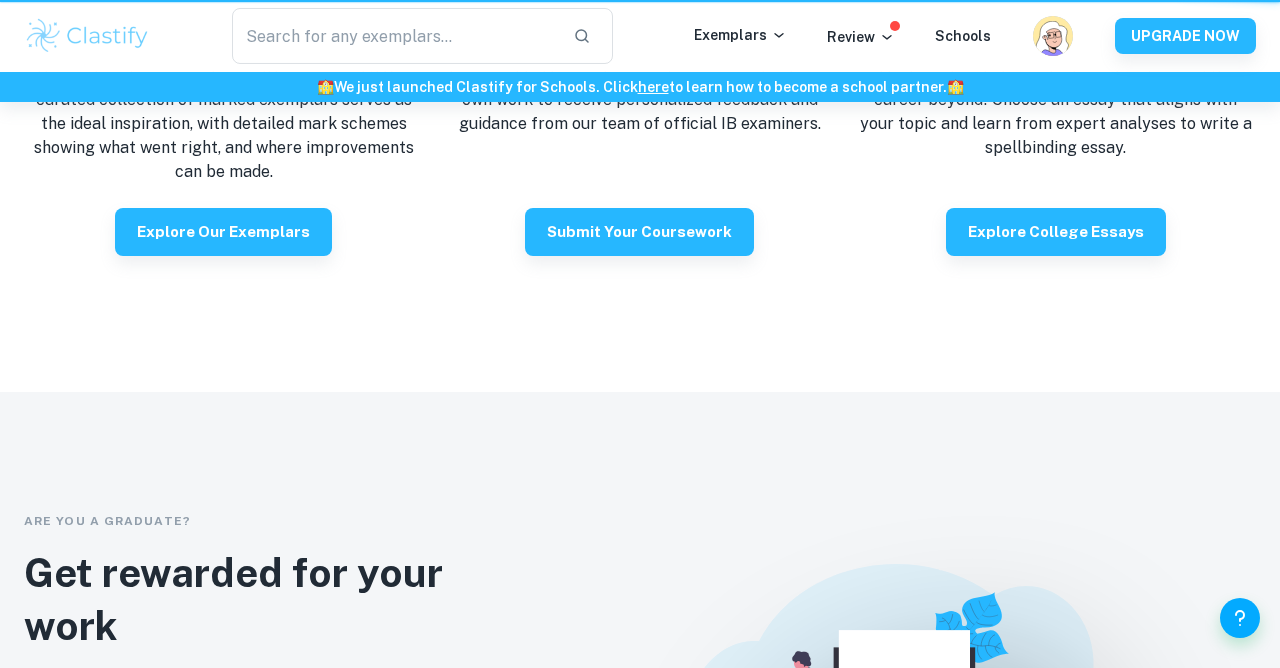 scroll, scrollTop: 0, scrollLeft: 0, axis: both 